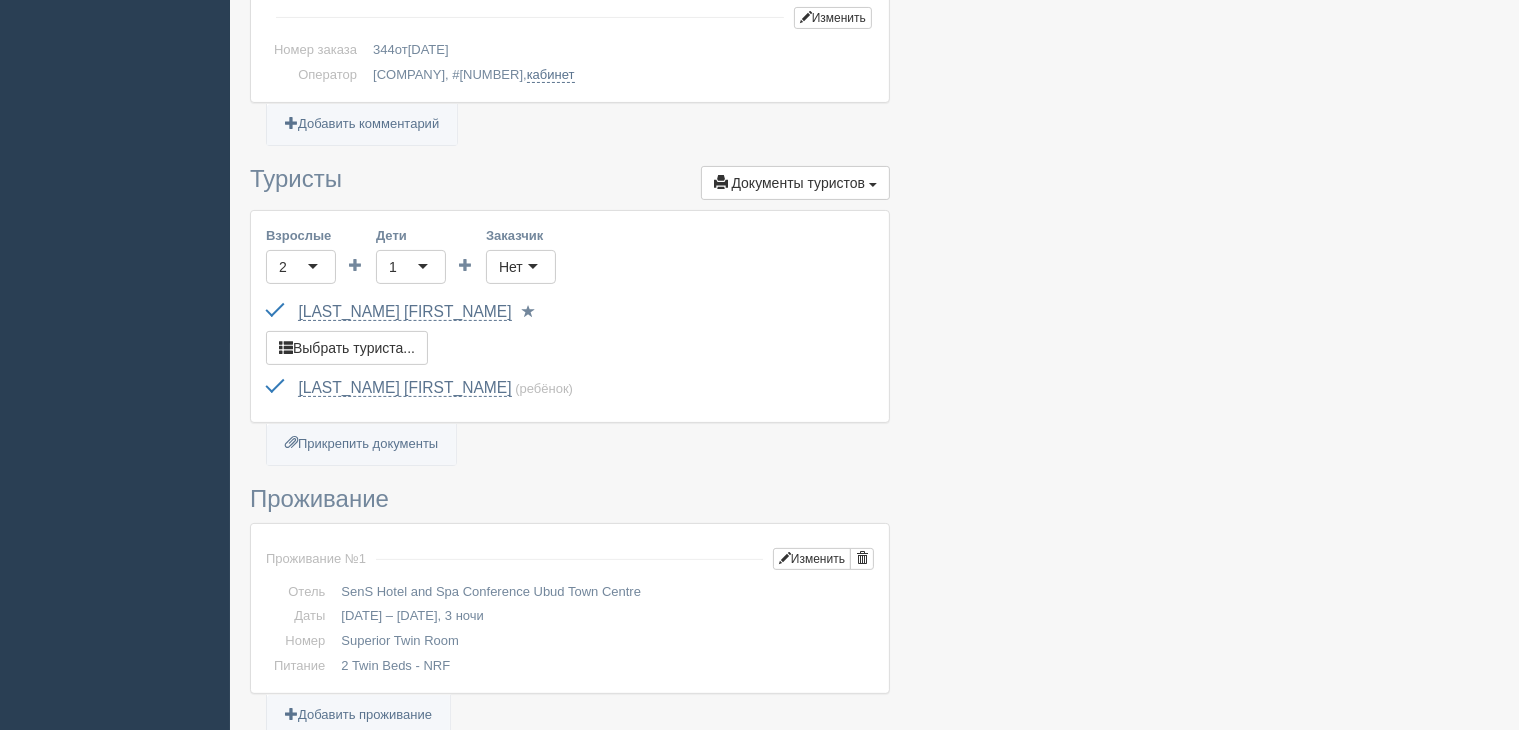 scroll, scrollTop: 0, scrollLeft: 0, axis: both 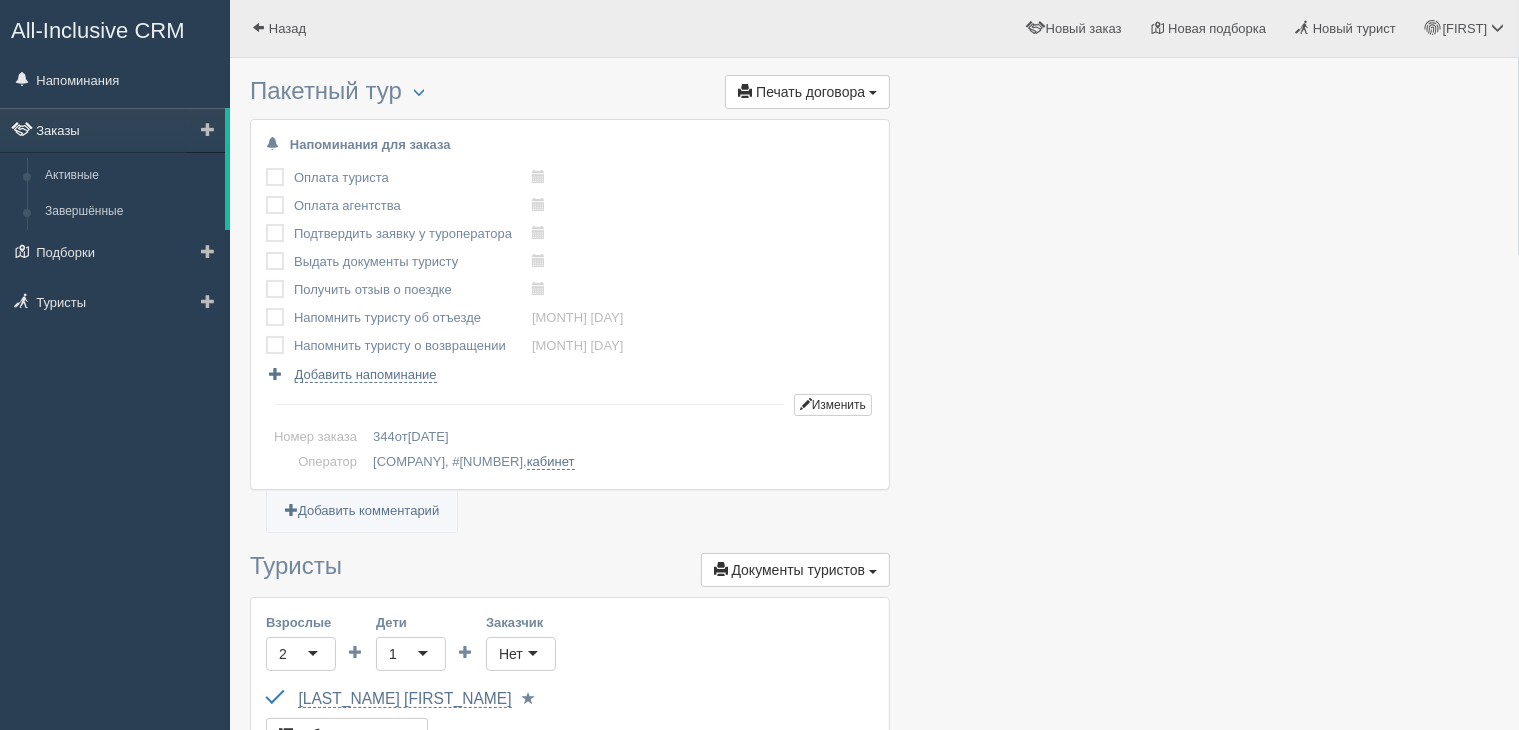 click on "Заказы" at bounding box center (112, 130) 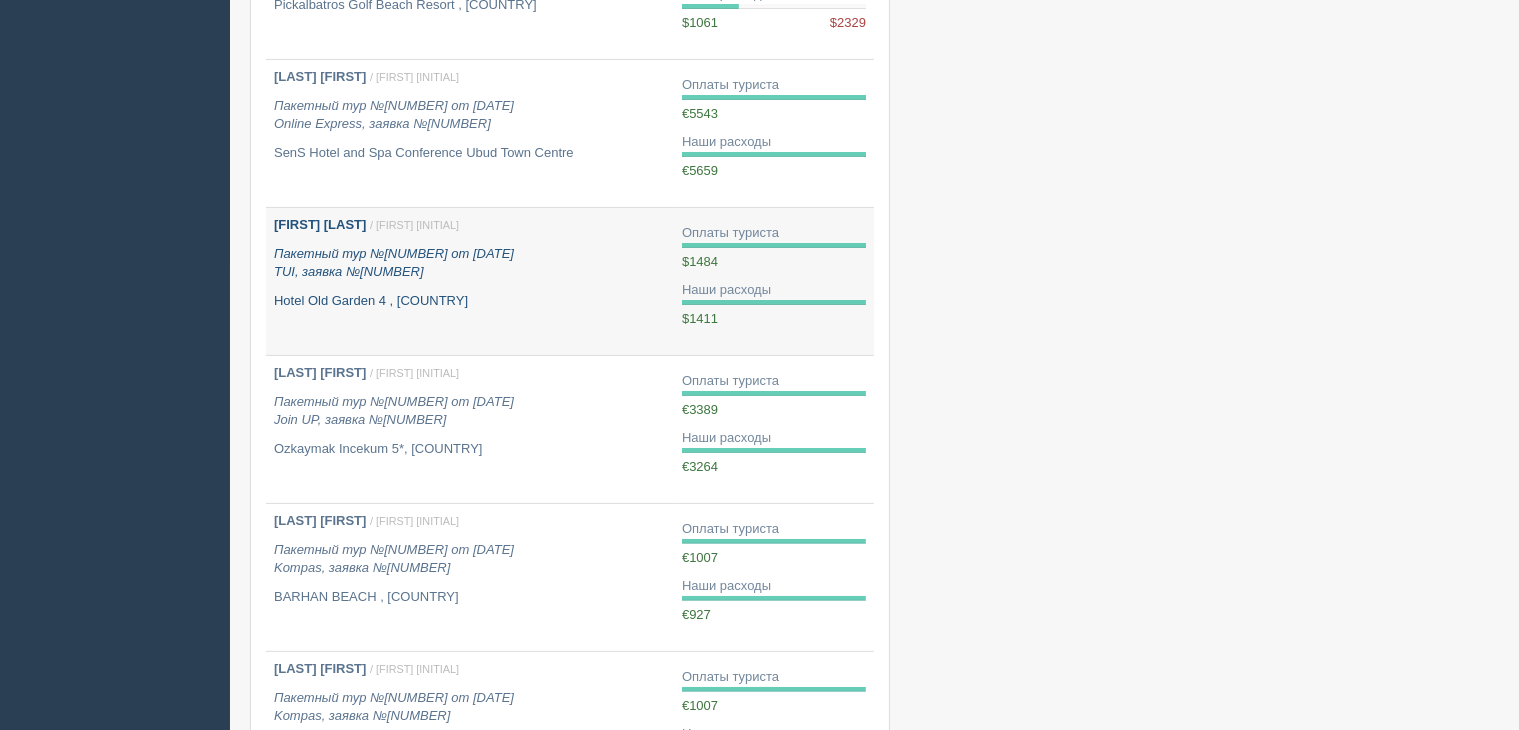 scroll, scrollTop: 500, scrollLeft: 0, axis: vertical 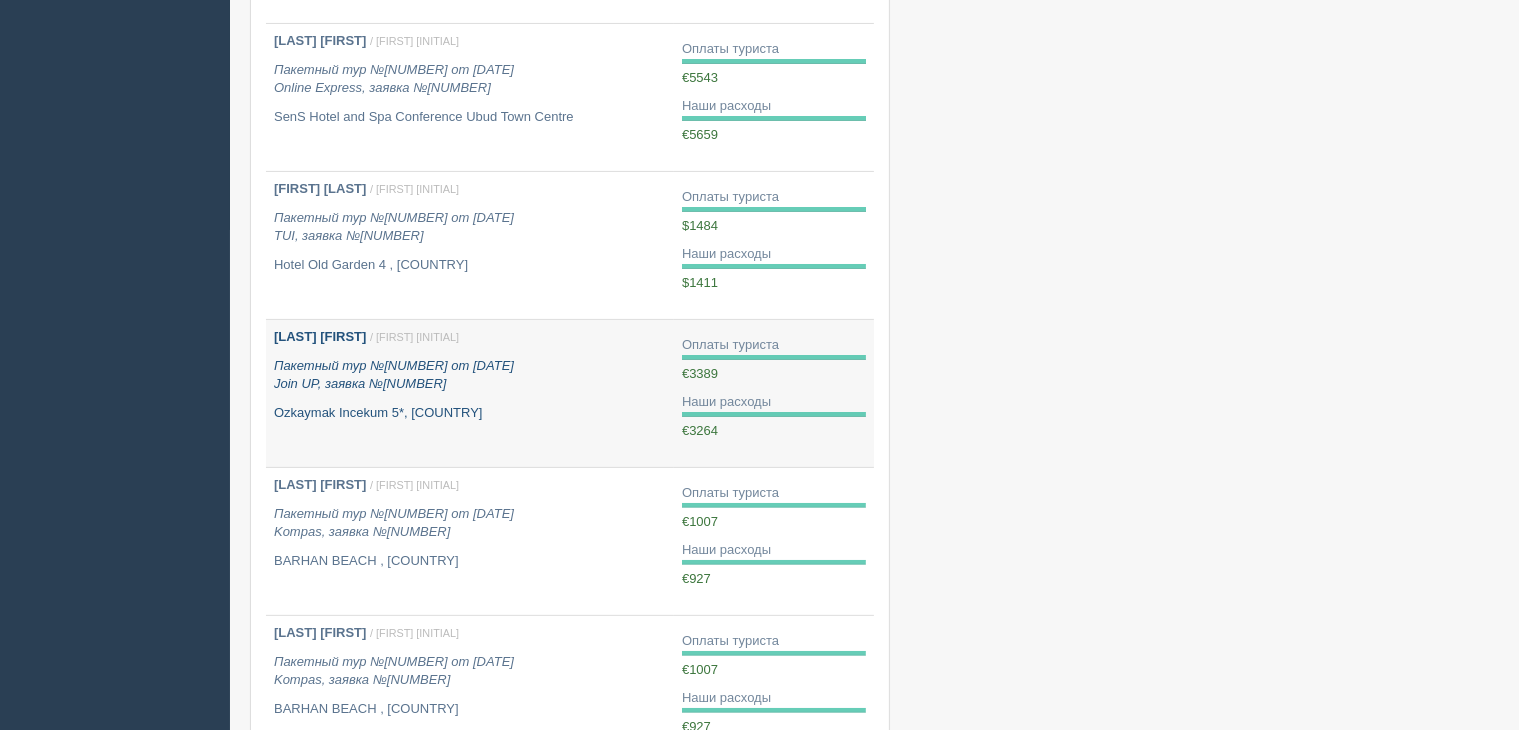 click on "Ozkaymak Incekum 5*, Турция" at bounding box center [470, 413] 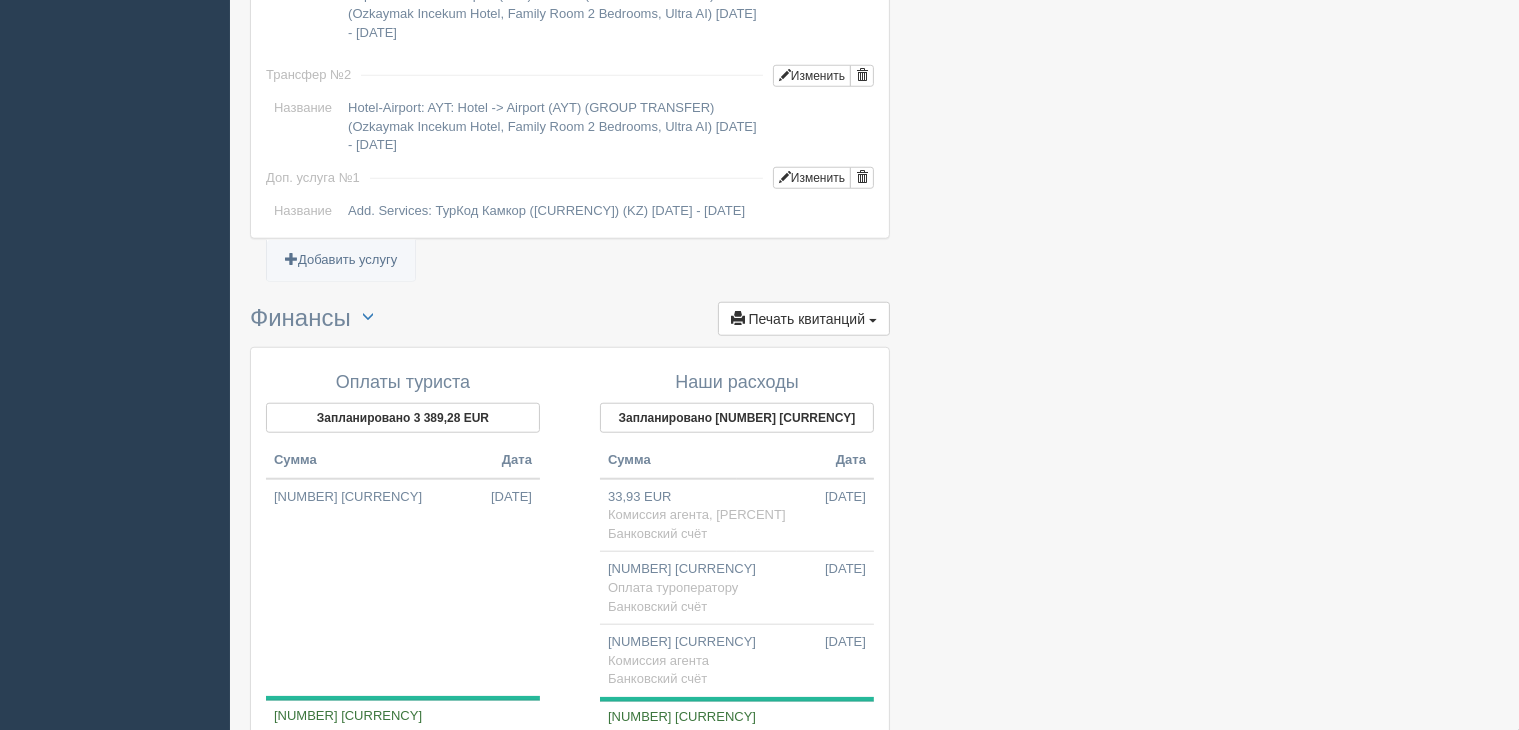 scroll, scrollTop: 2000, scrollLeft: 0, axis: vertical 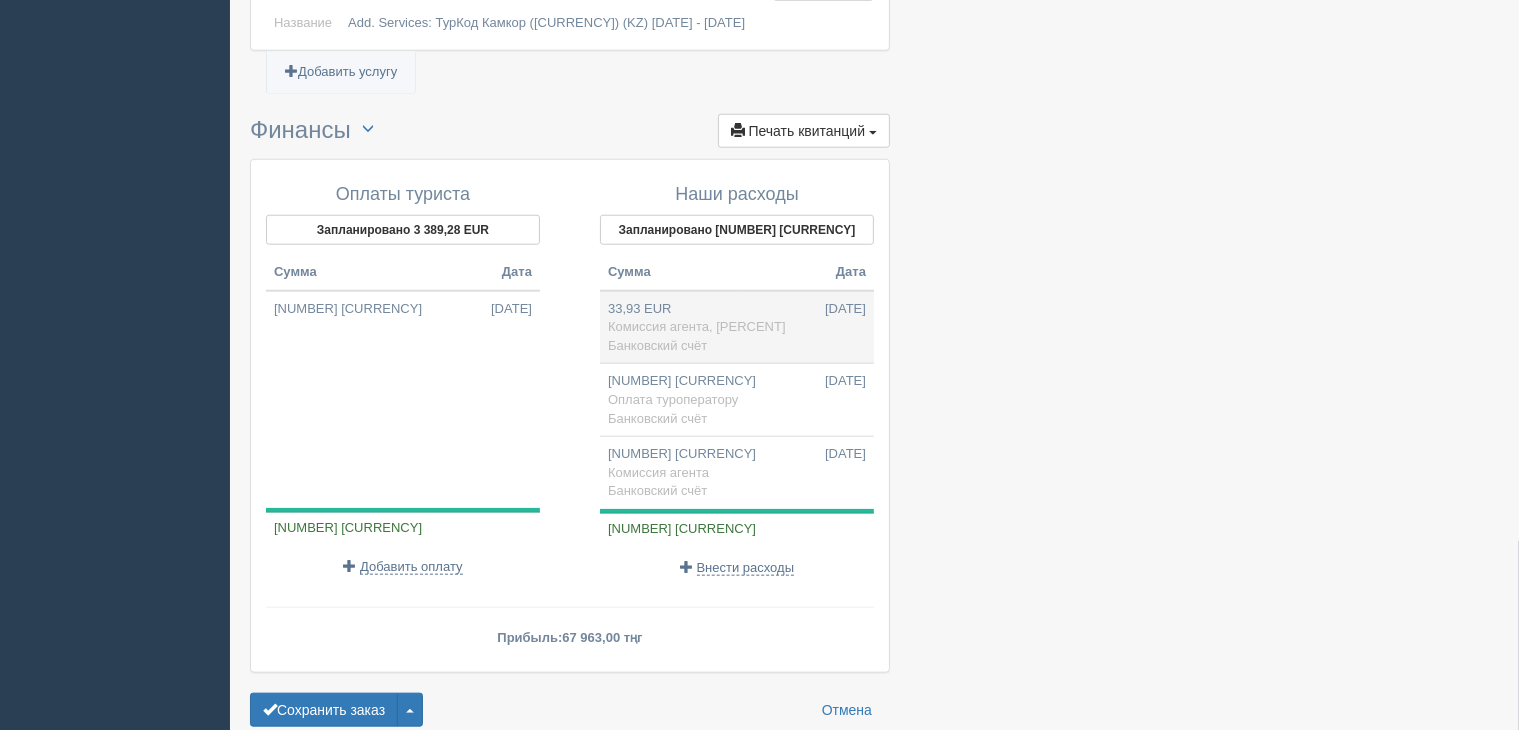 click on "33,93 EUR
18.07.2025
Комиссия агента, 1%
Банковский счёт" at bounding box center (737, 327) 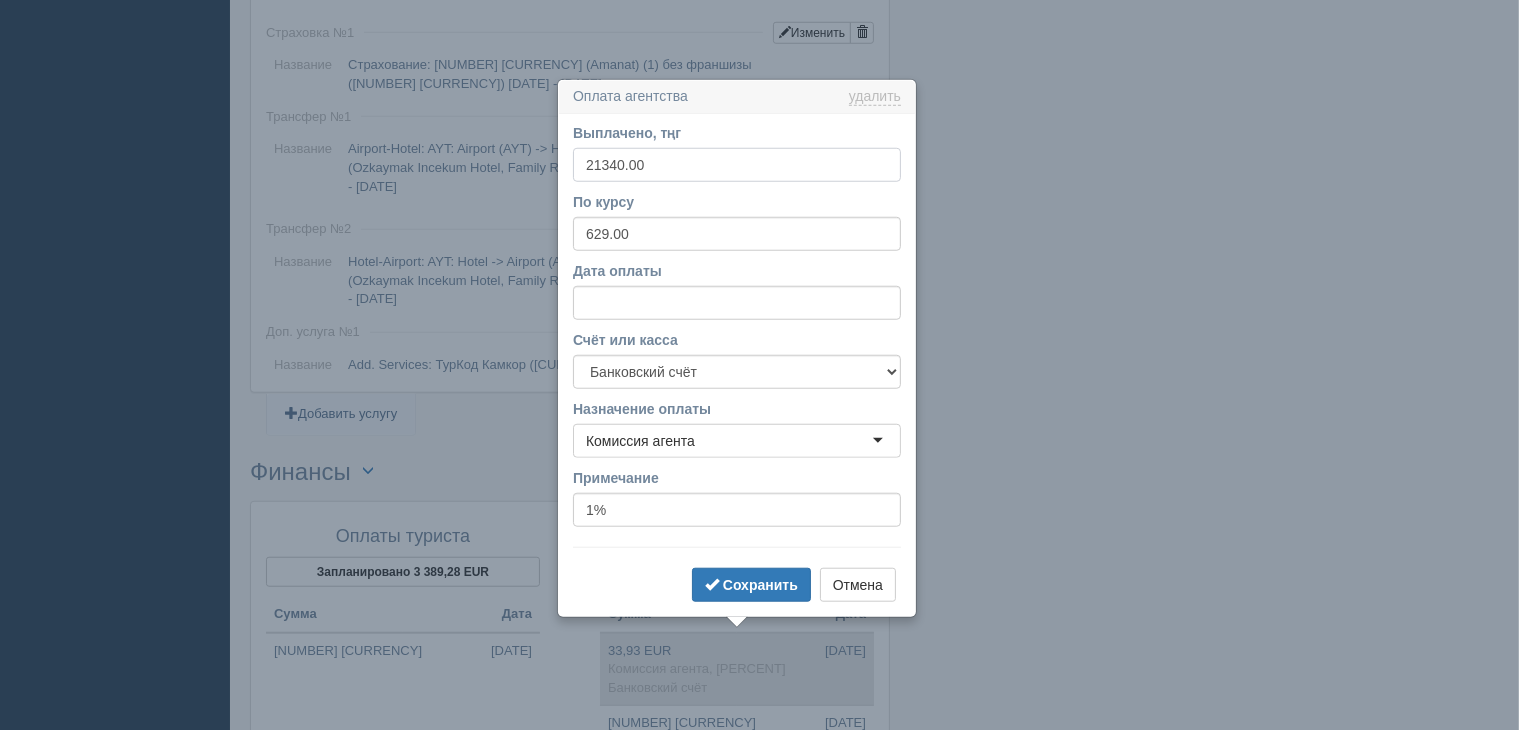 scroll, scrollTop: 1736, scrollLeft: 0, axis: vertical 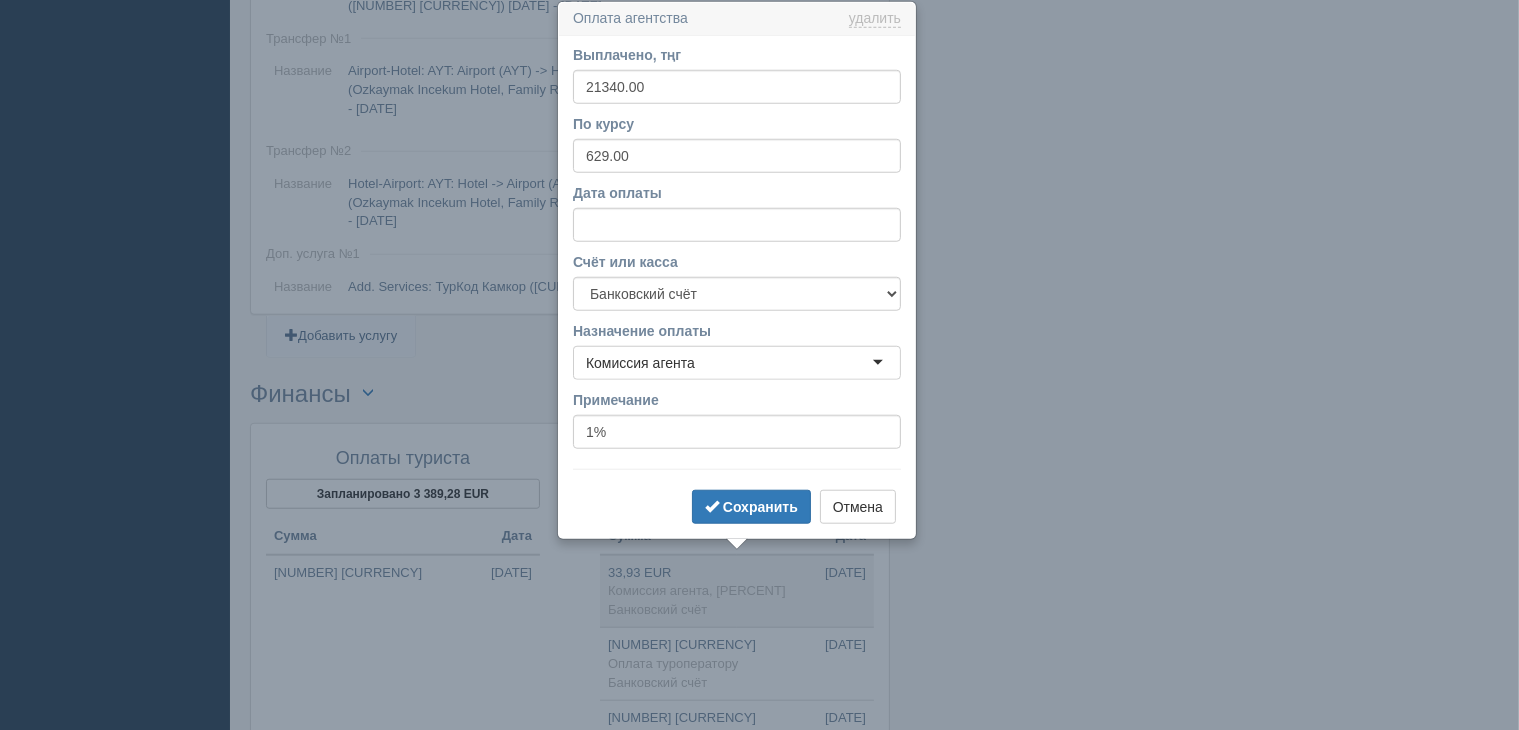 click on "Комиссия агента" at bounding box center [737, 363] 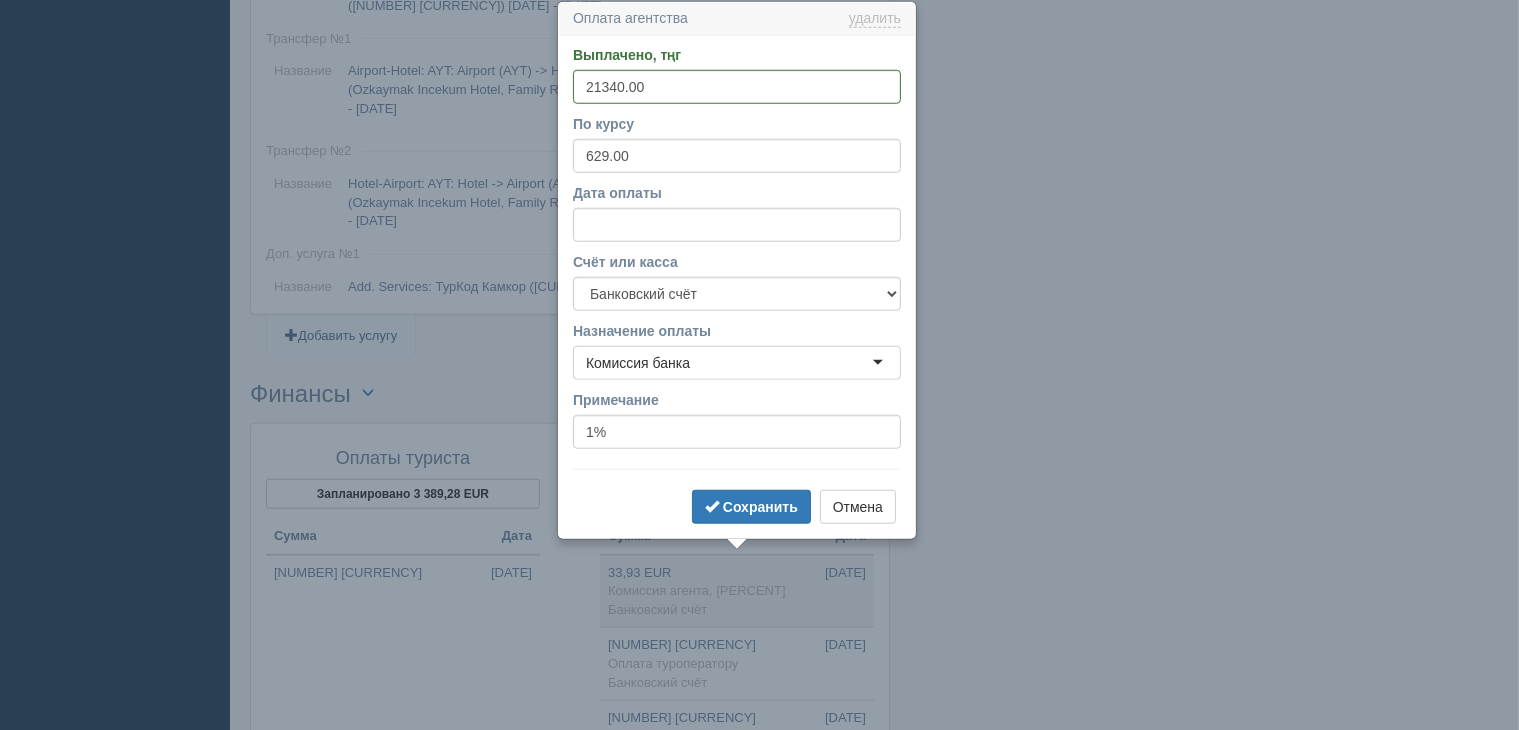 click on "Выплачено, тңг
21340.00
По курсу
629.00
Дата оплаты
Счёт или касса
f
Банковский счёт
Наличная касса
Назначение оплаты
Комиссия банка Комиссия банка Оплата туроператору Комиссия банка Комиссия агента Возврат Другие расходы
Примечание
1%
Сохранить
Отмена" at bounding box center (737, 287) 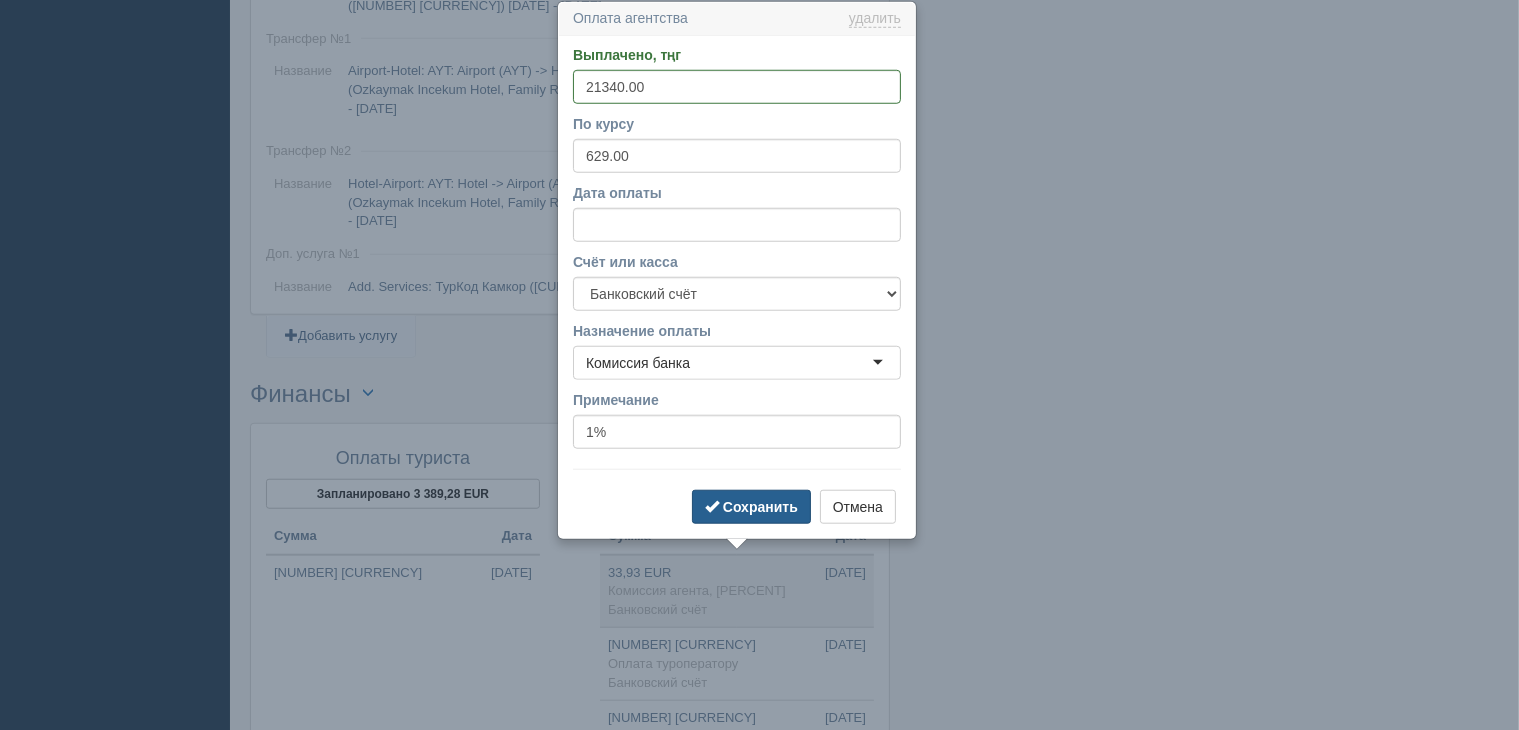 click on "Сохранить" at bounding box center (751, 507) 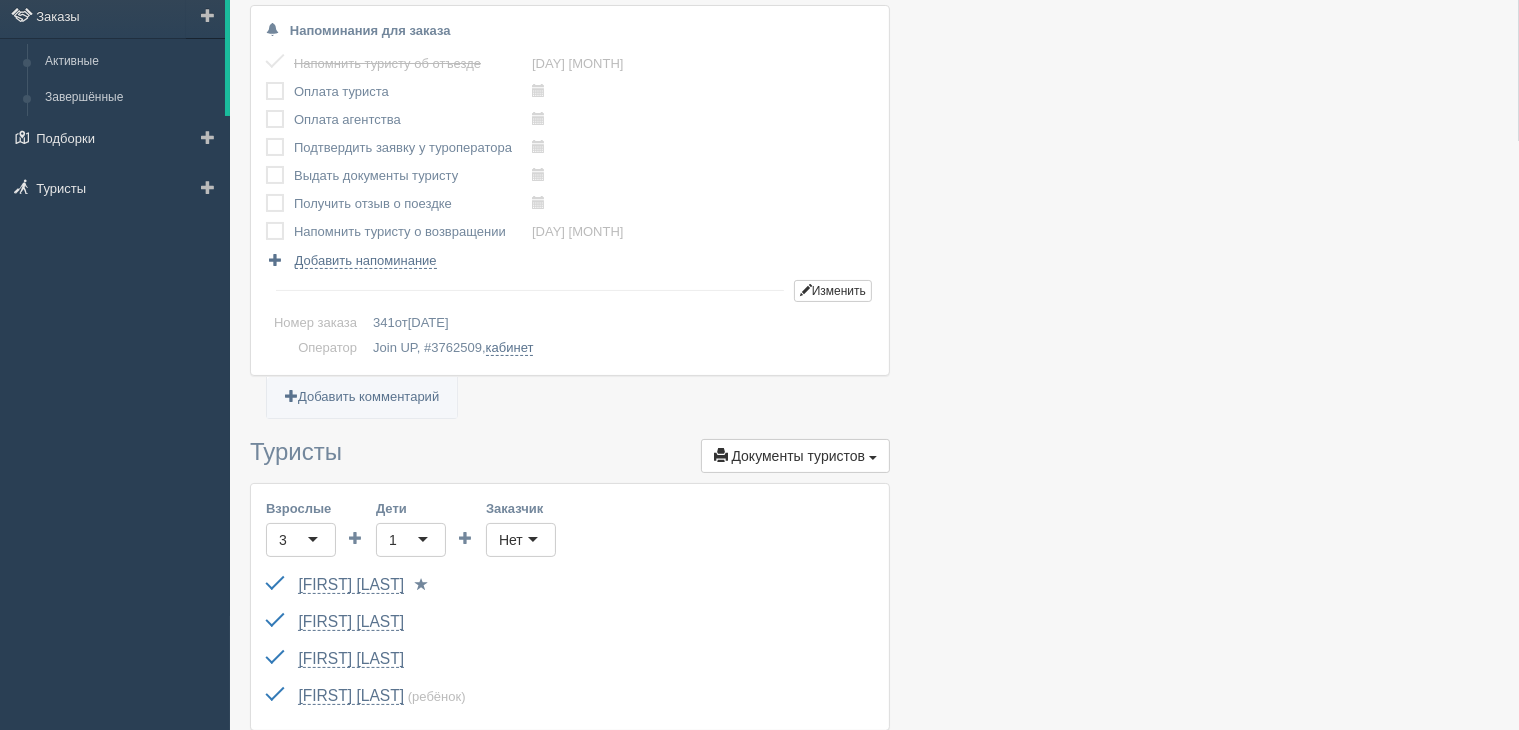 scroll, scrollTop: 0, scrollLeft: 0, axis: both 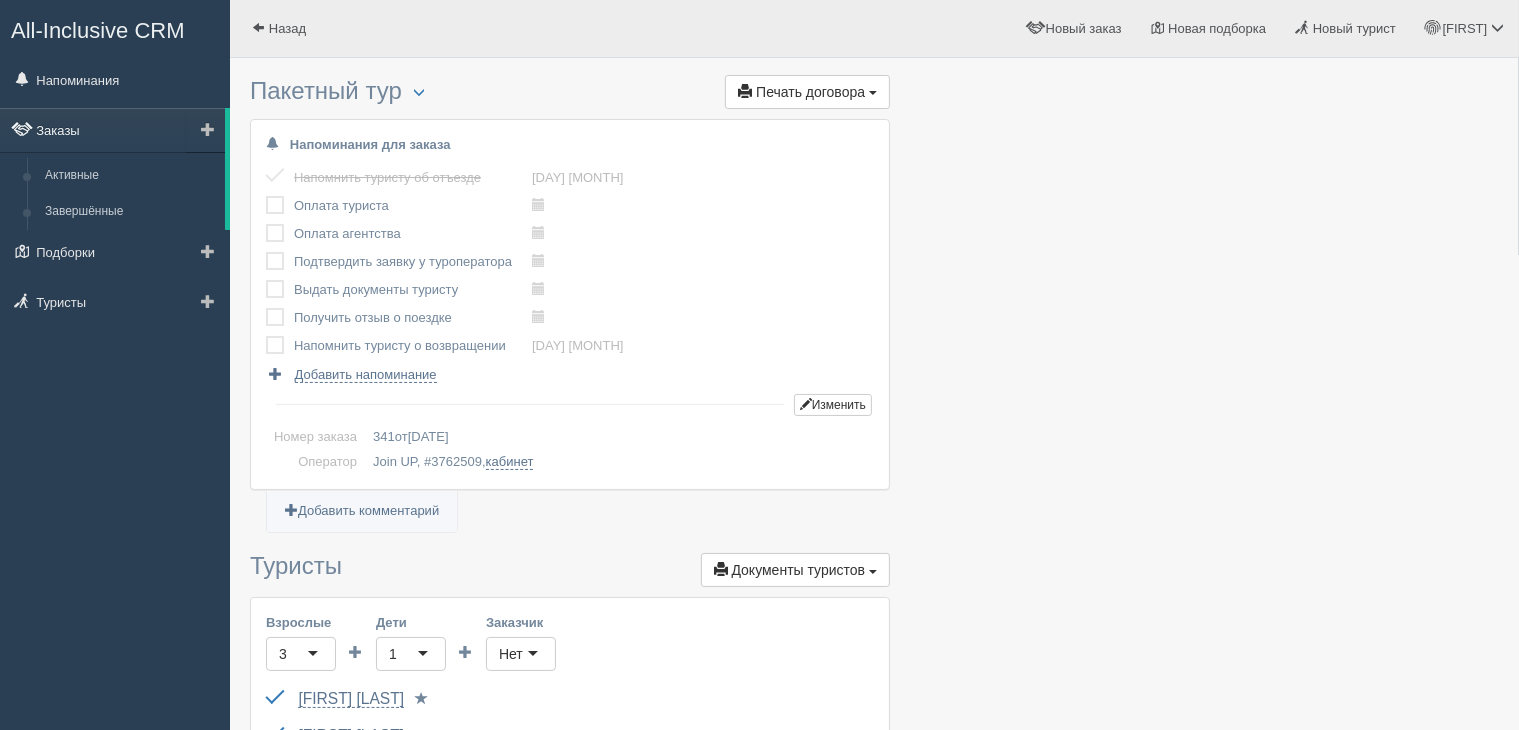 click on "Заказы" at bounding box center [112, 130] 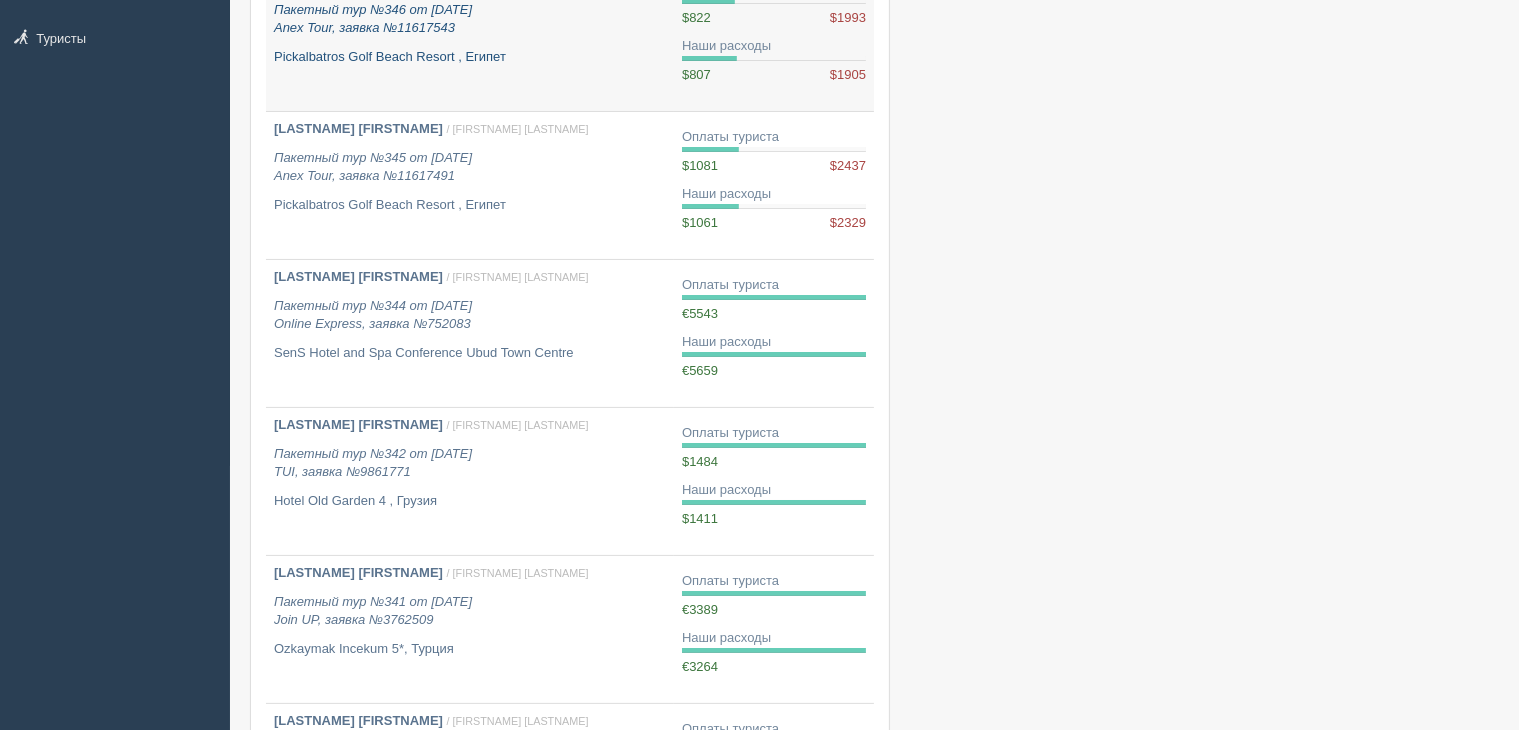 scroll, scrollTop: 300, scrollLeft: 0, axis: vertical 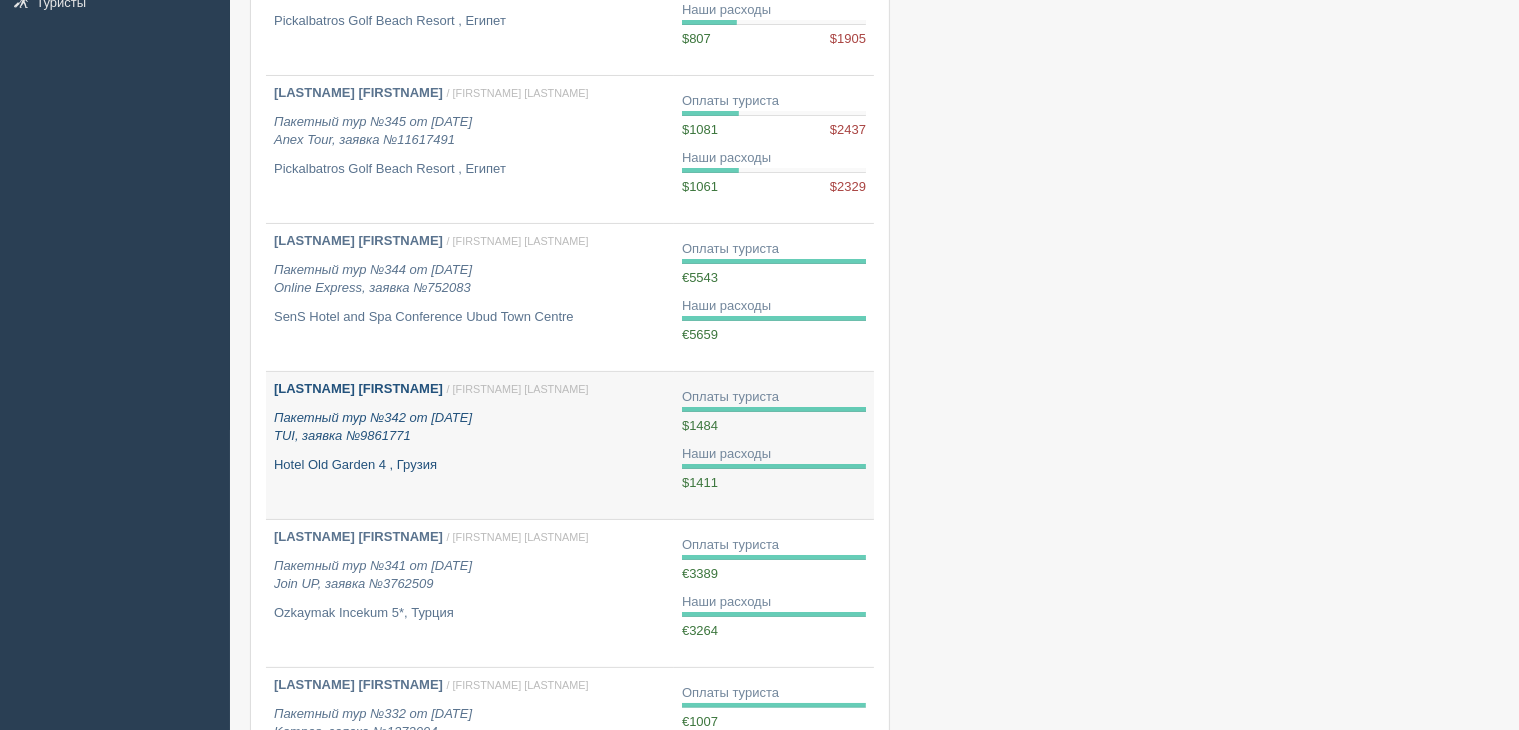 click on "Hotel Old Garden 4 , Грузия" at bounding box center (470, 465) 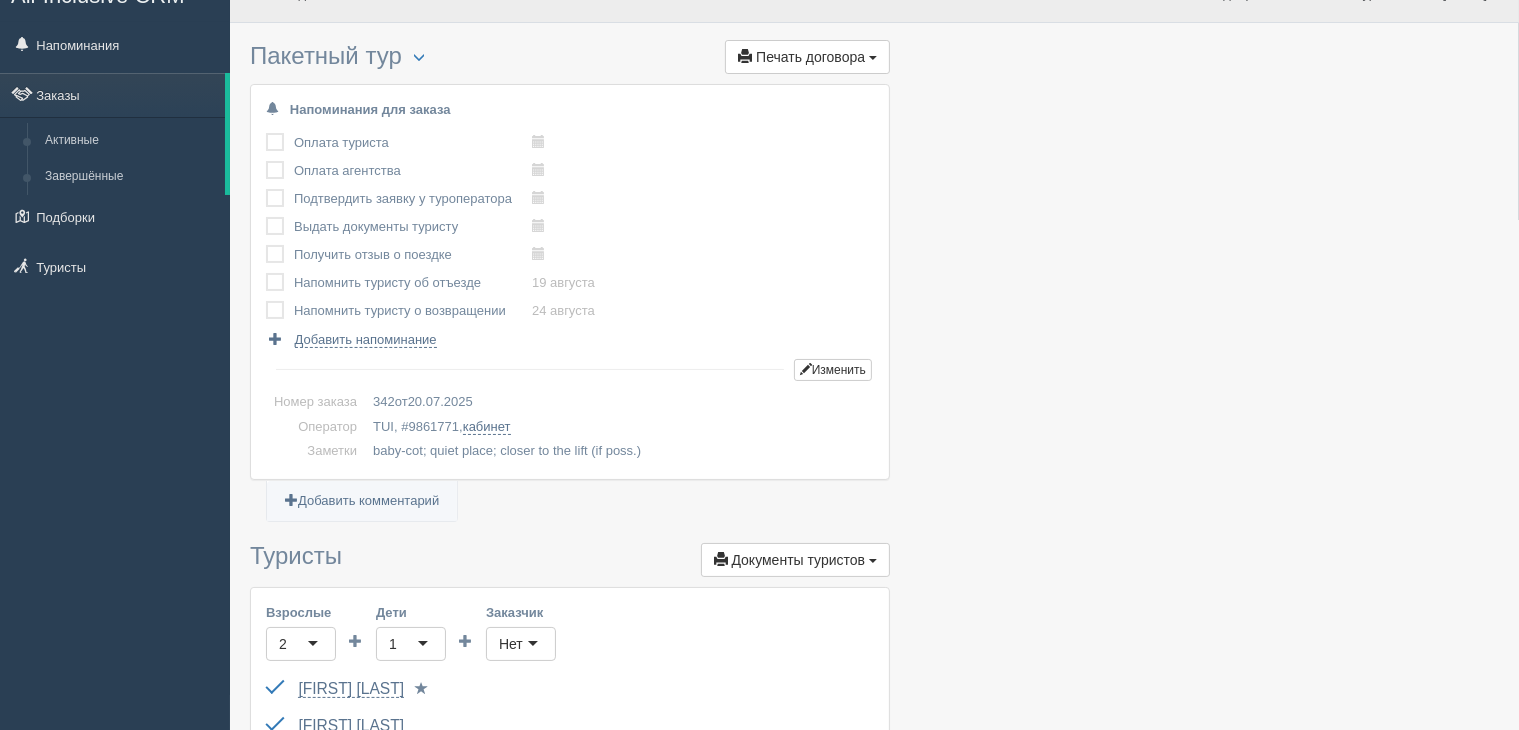 scroll, scrollTop: 0, scrollLeft: 0, axis: both 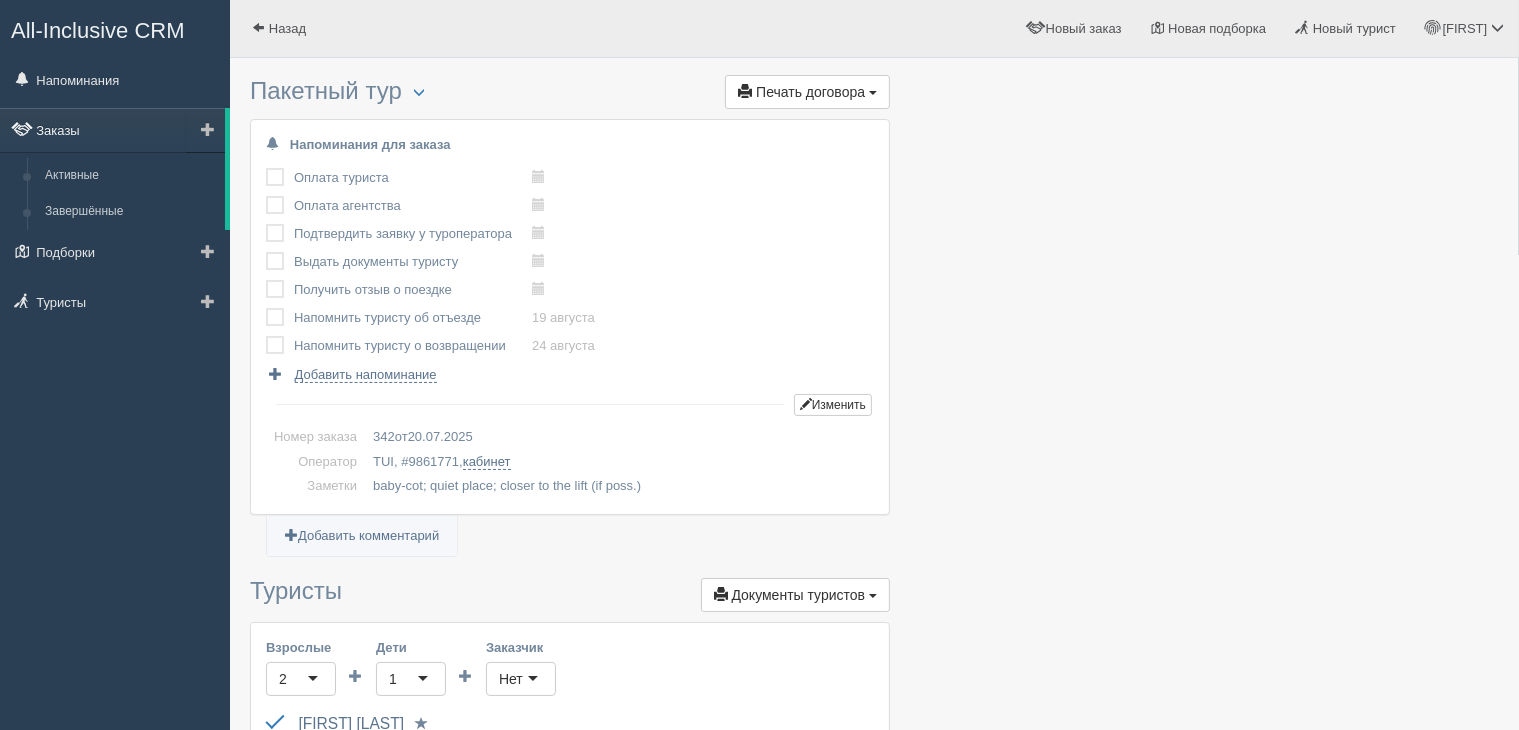 click on "Заказы" at bounding box center [112, 130] 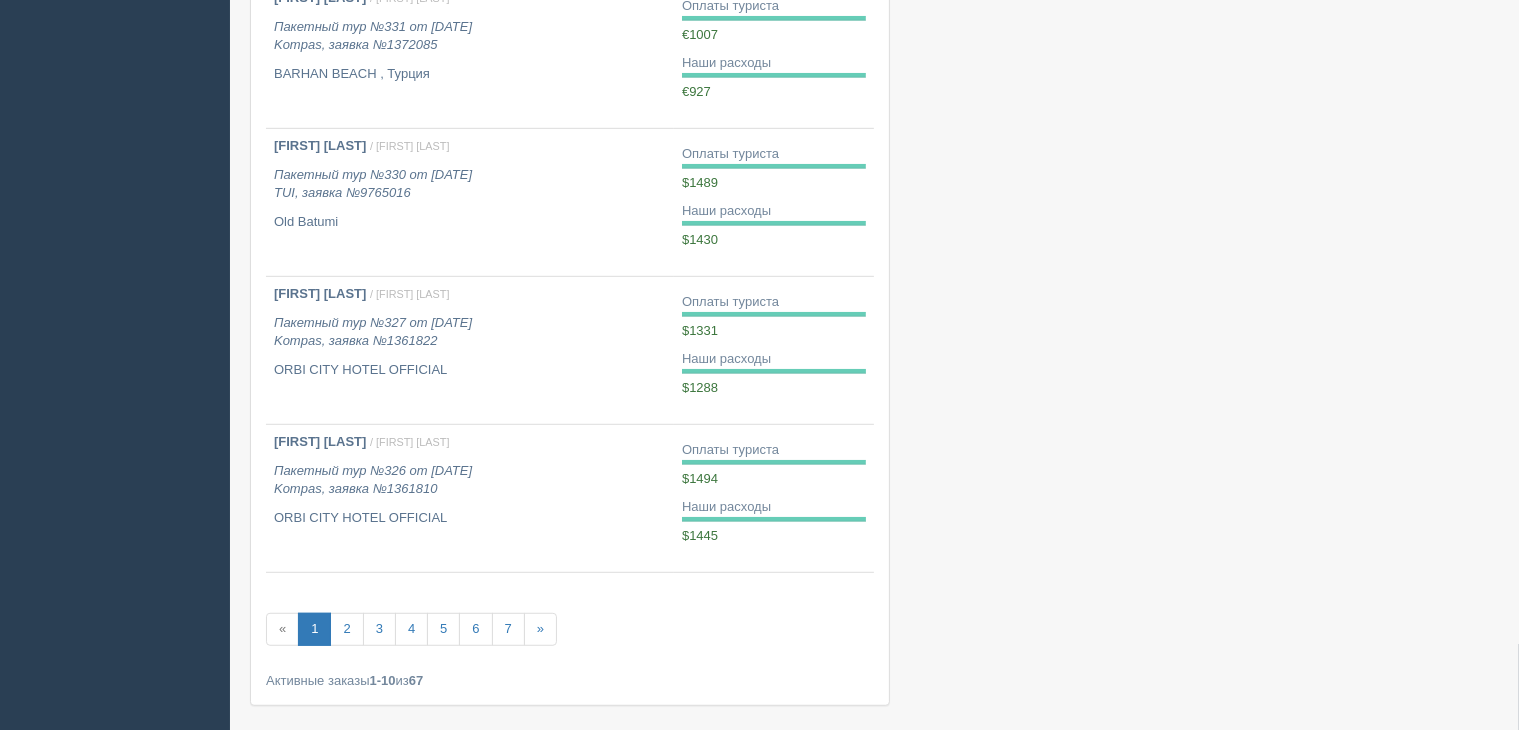 scroll, scrollTop: 1100, scrollLeft: 0, axis: vertical 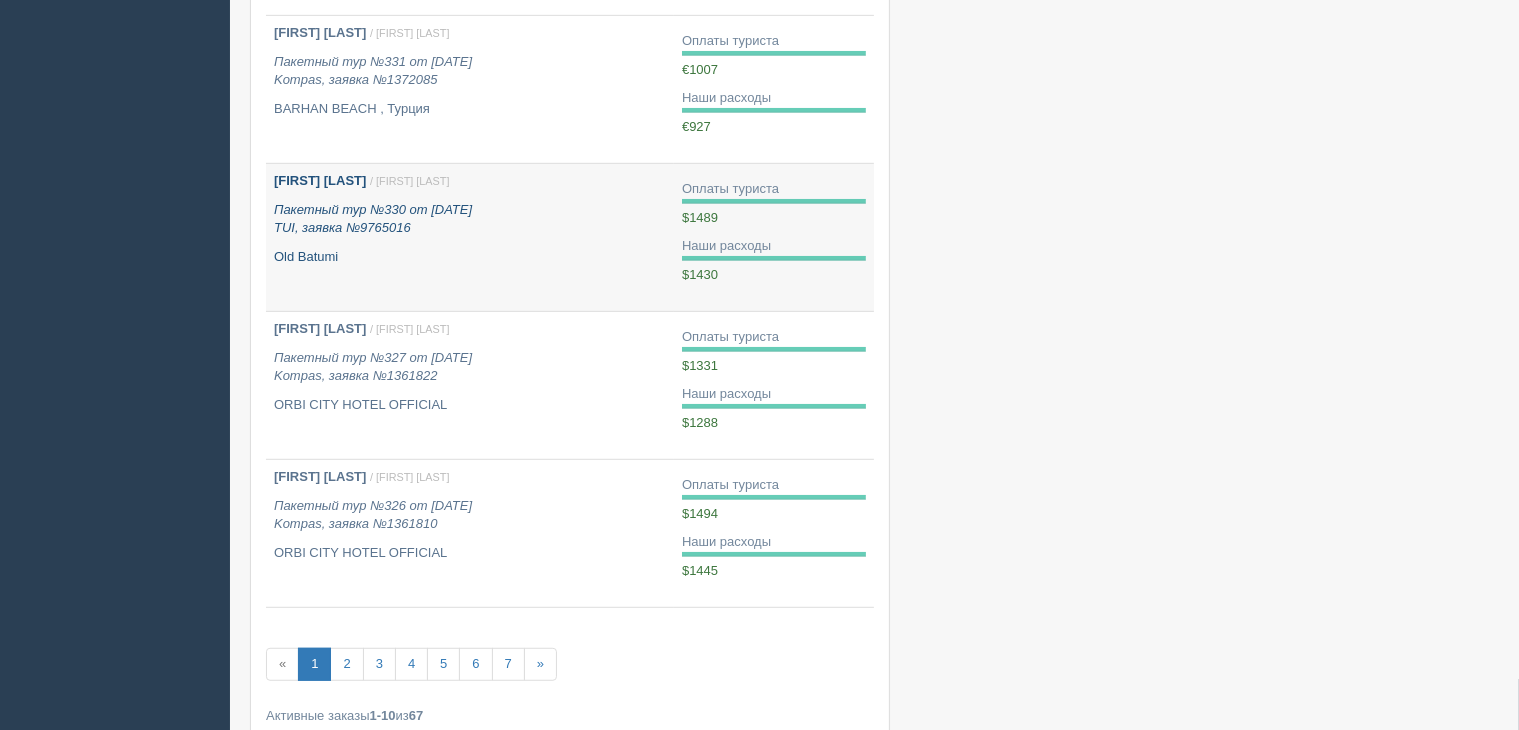 click on "Old Batumi" at bounding box center [470, 257] 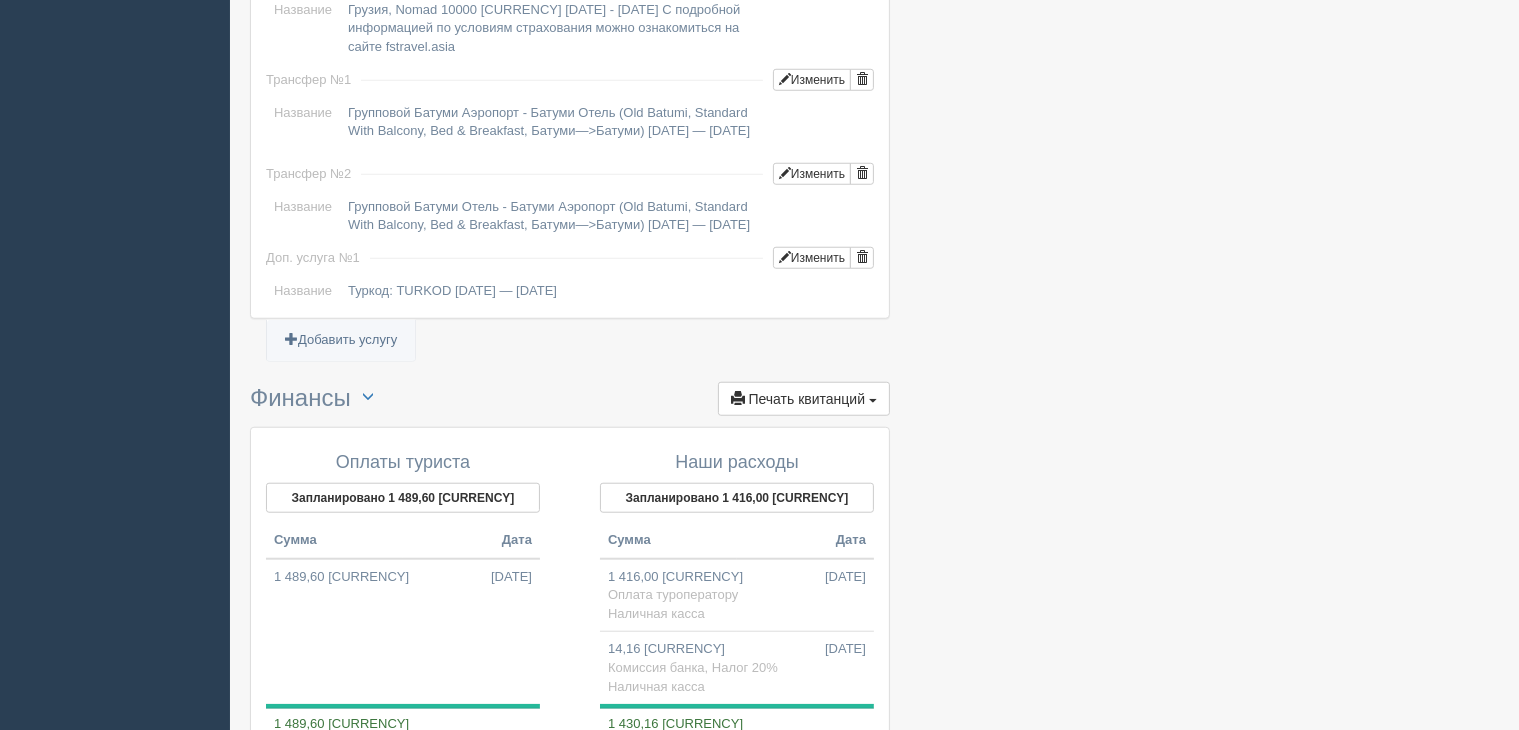 scroll, scrollTop: 1800, scrollLeft: 0, axis: vertical 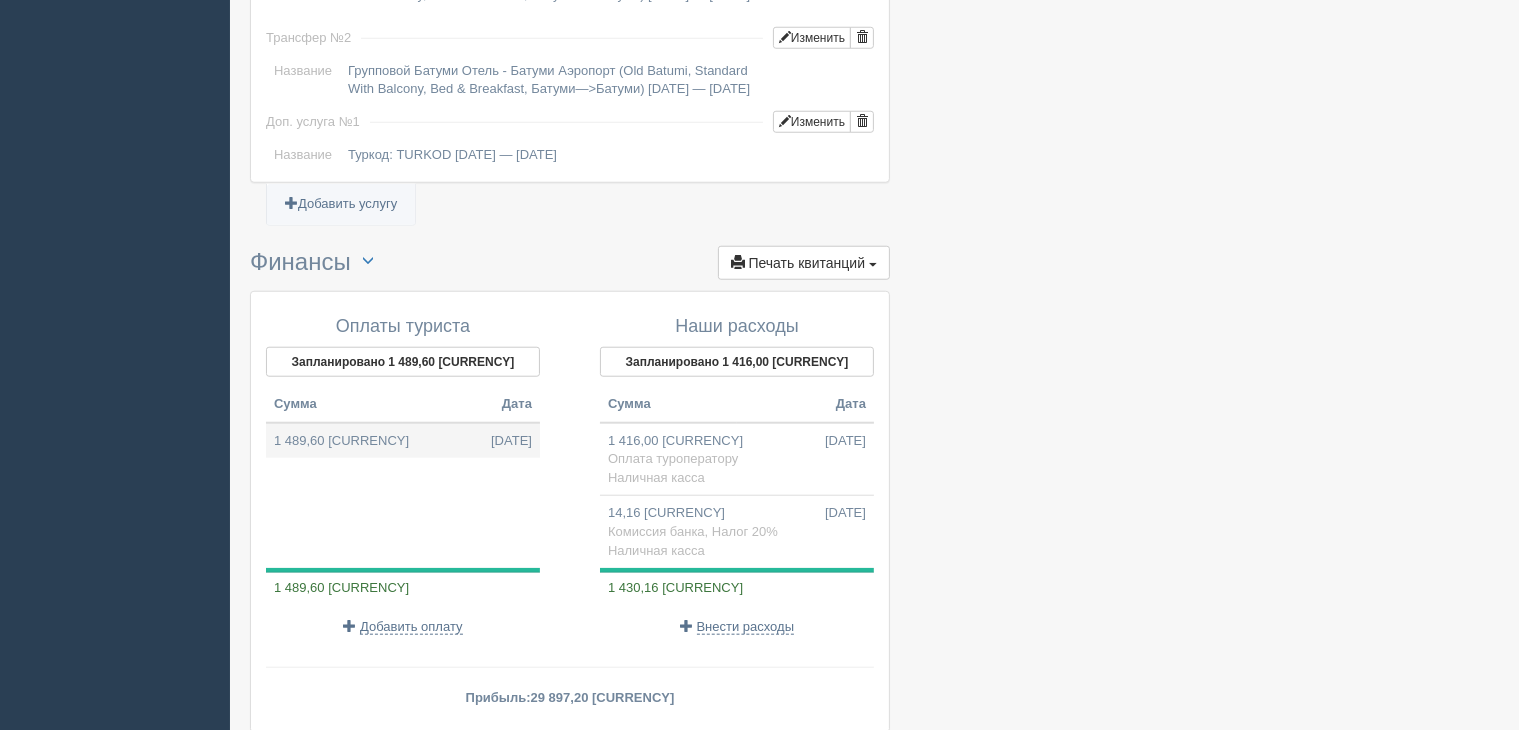 click on "1 489,60 USD
01.07.2025" at bounding box center (403, 441) 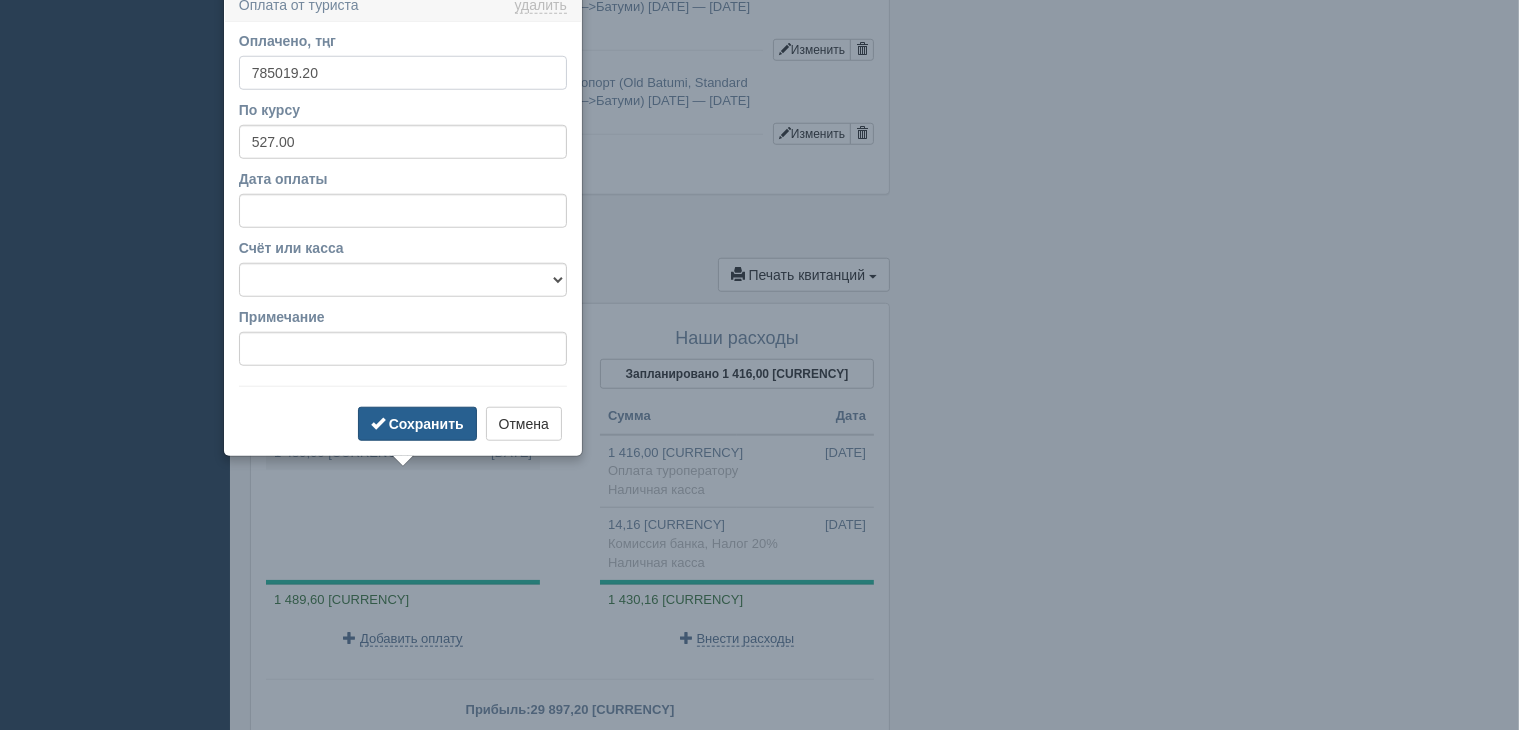 scroll, scrollTop: 1776, scrollLeft: 0, axis: vertical 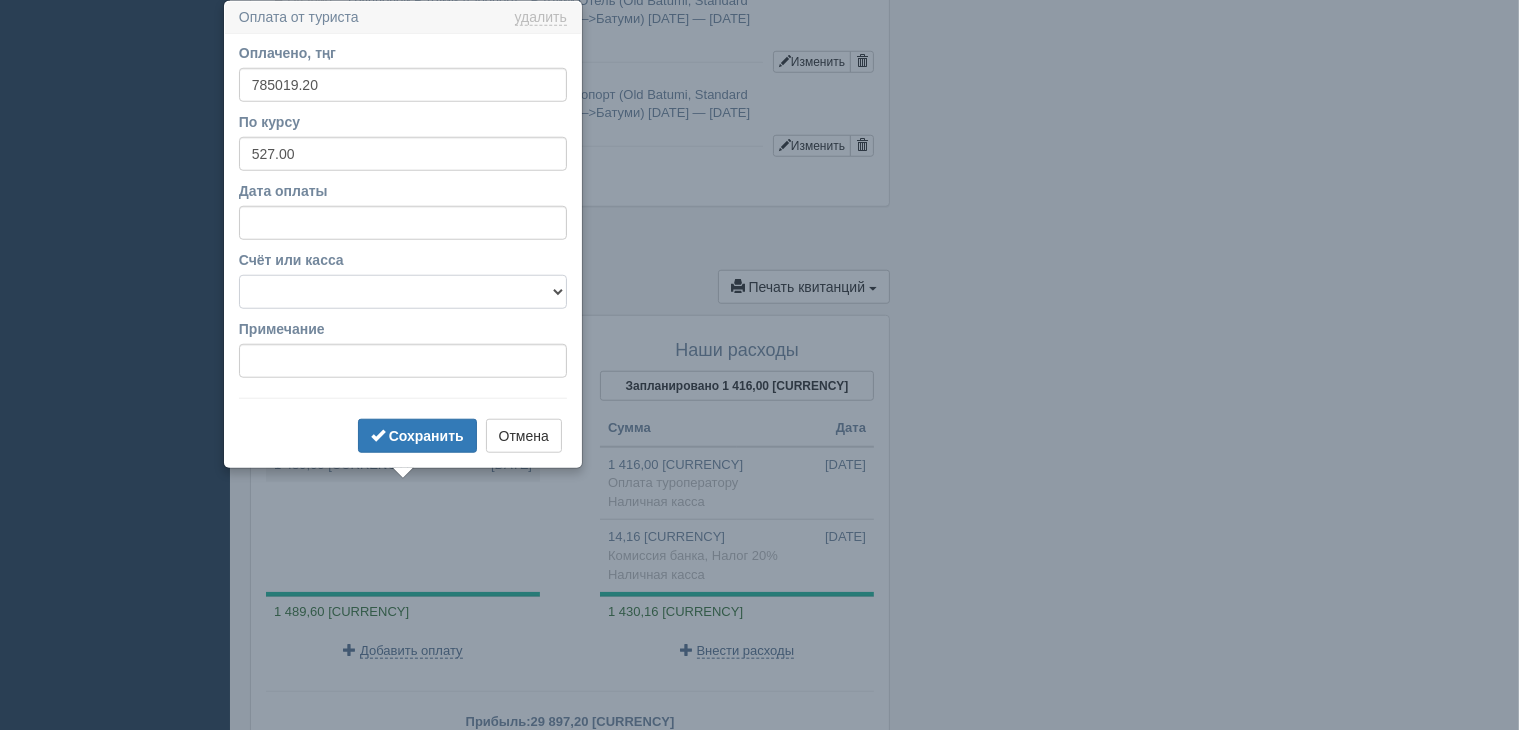 click on "f
Банковский счёт
Наличная касса" at bounding box center [403, 292] 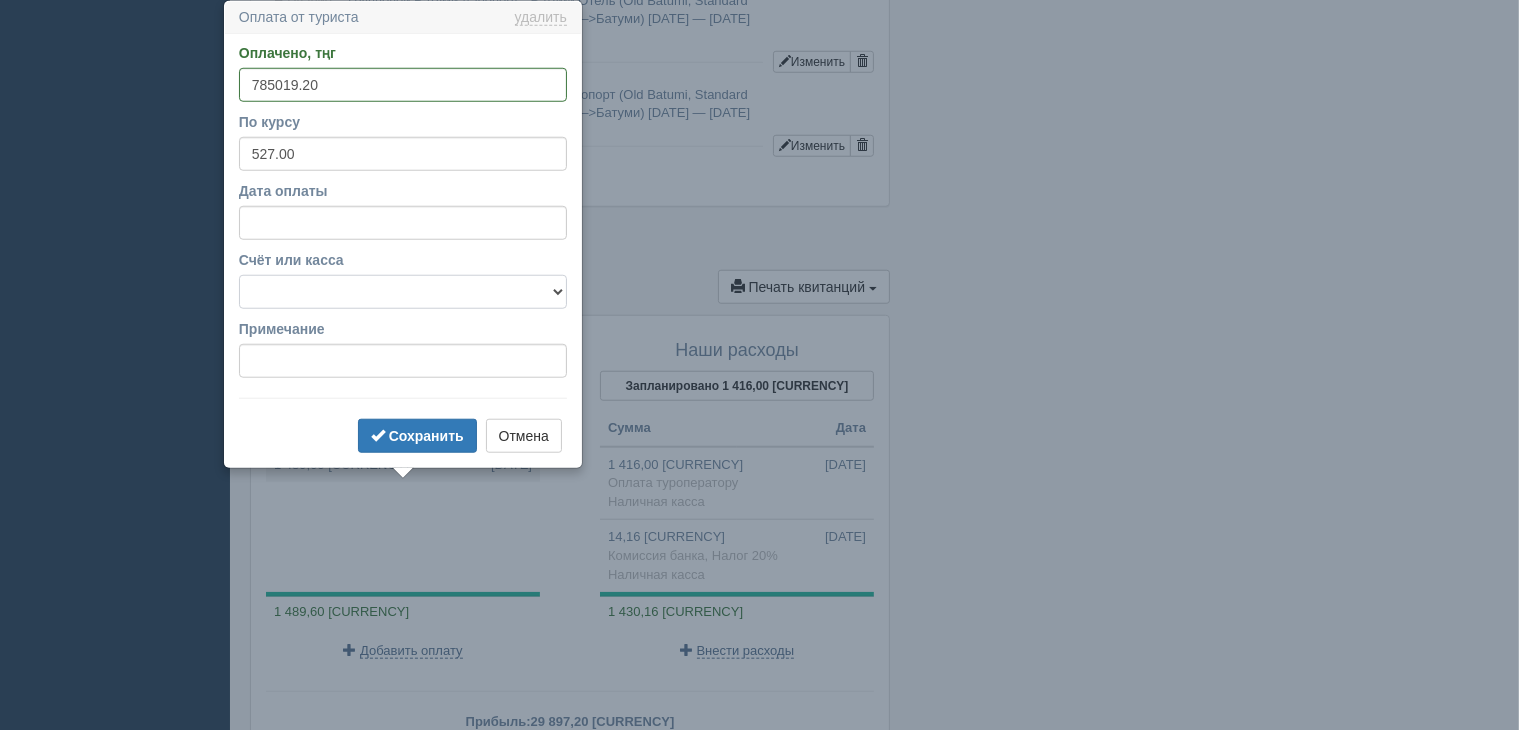 select on "1722" 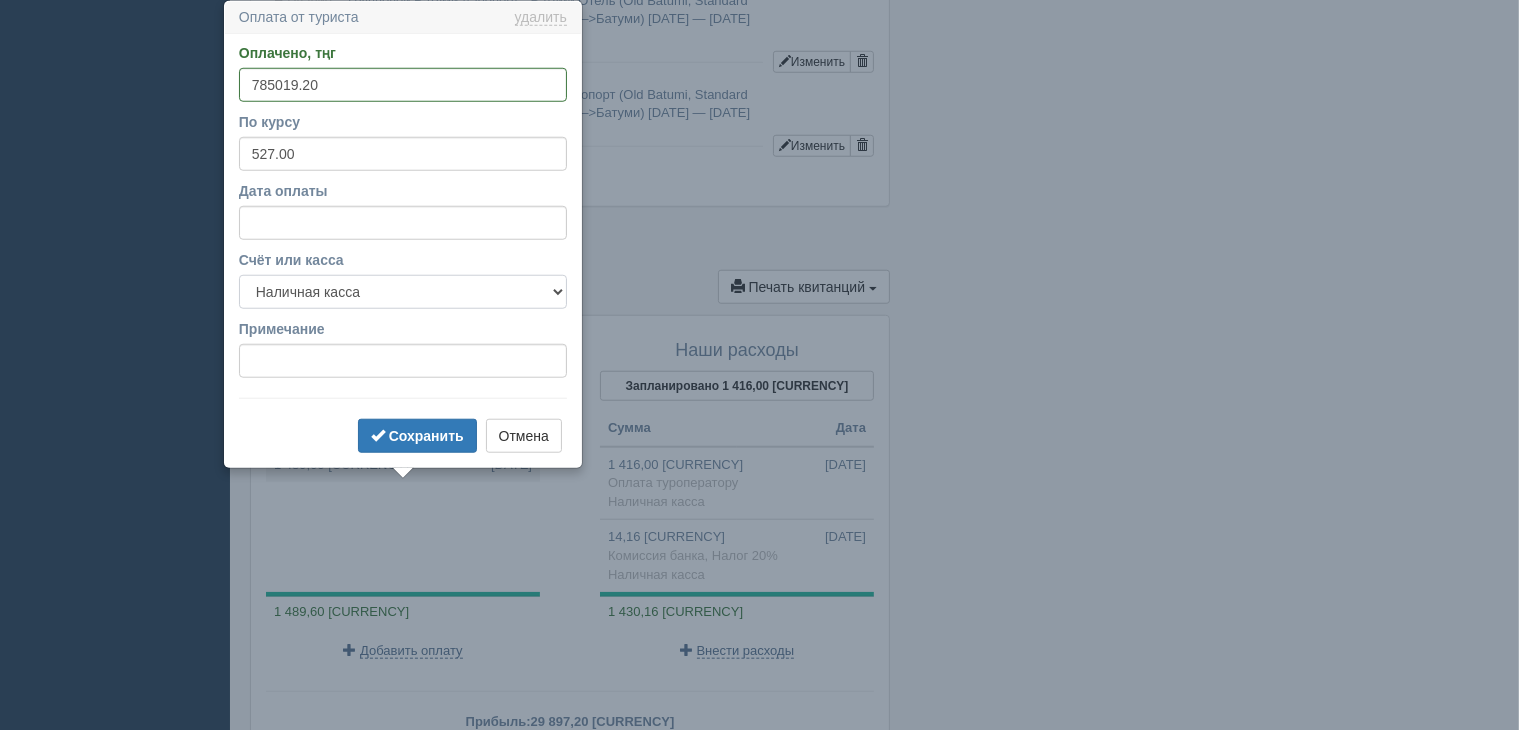 click on "f
Банковский счёт
Наличная касса" at bounding box center [403, 292] 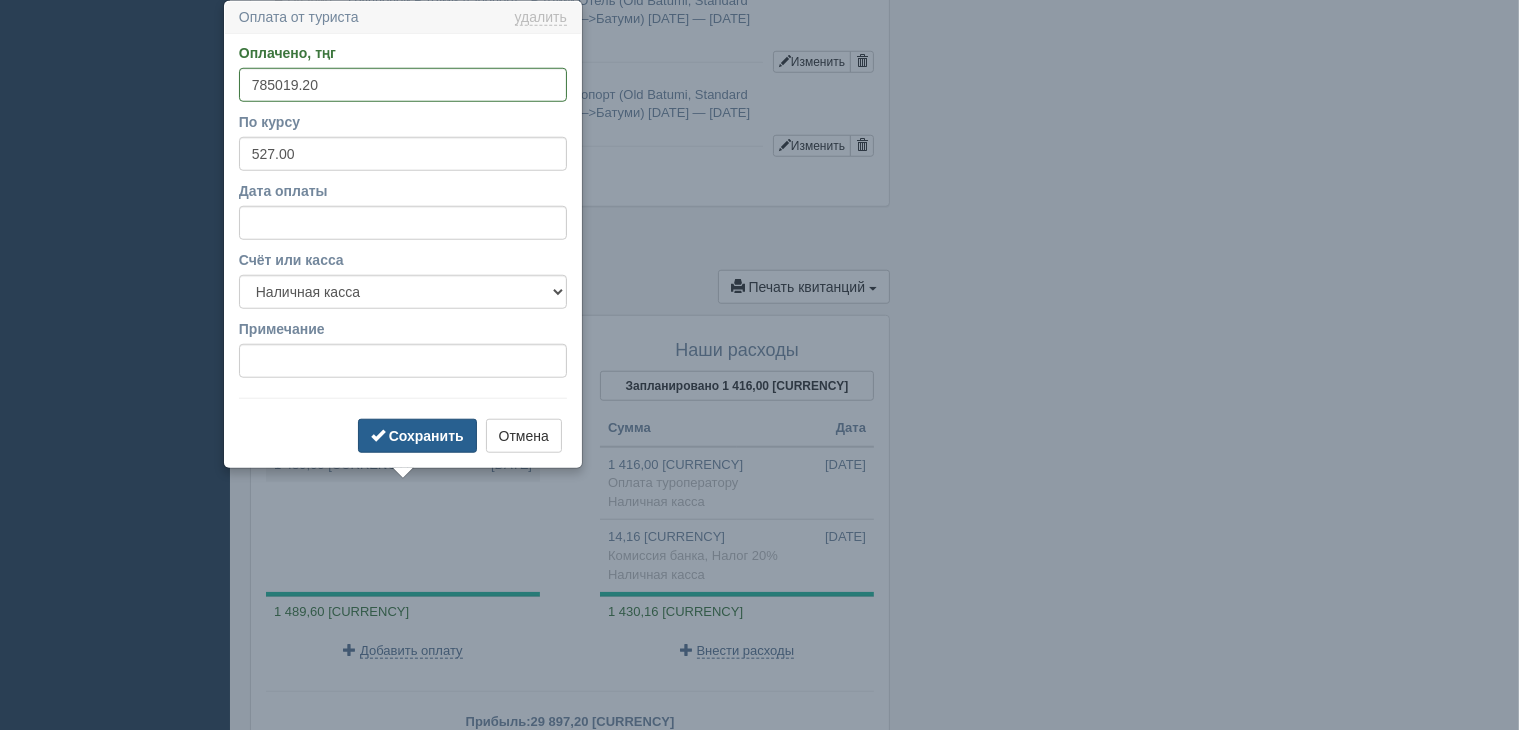 click on "Сохранить" at bounding box center [417, 436] 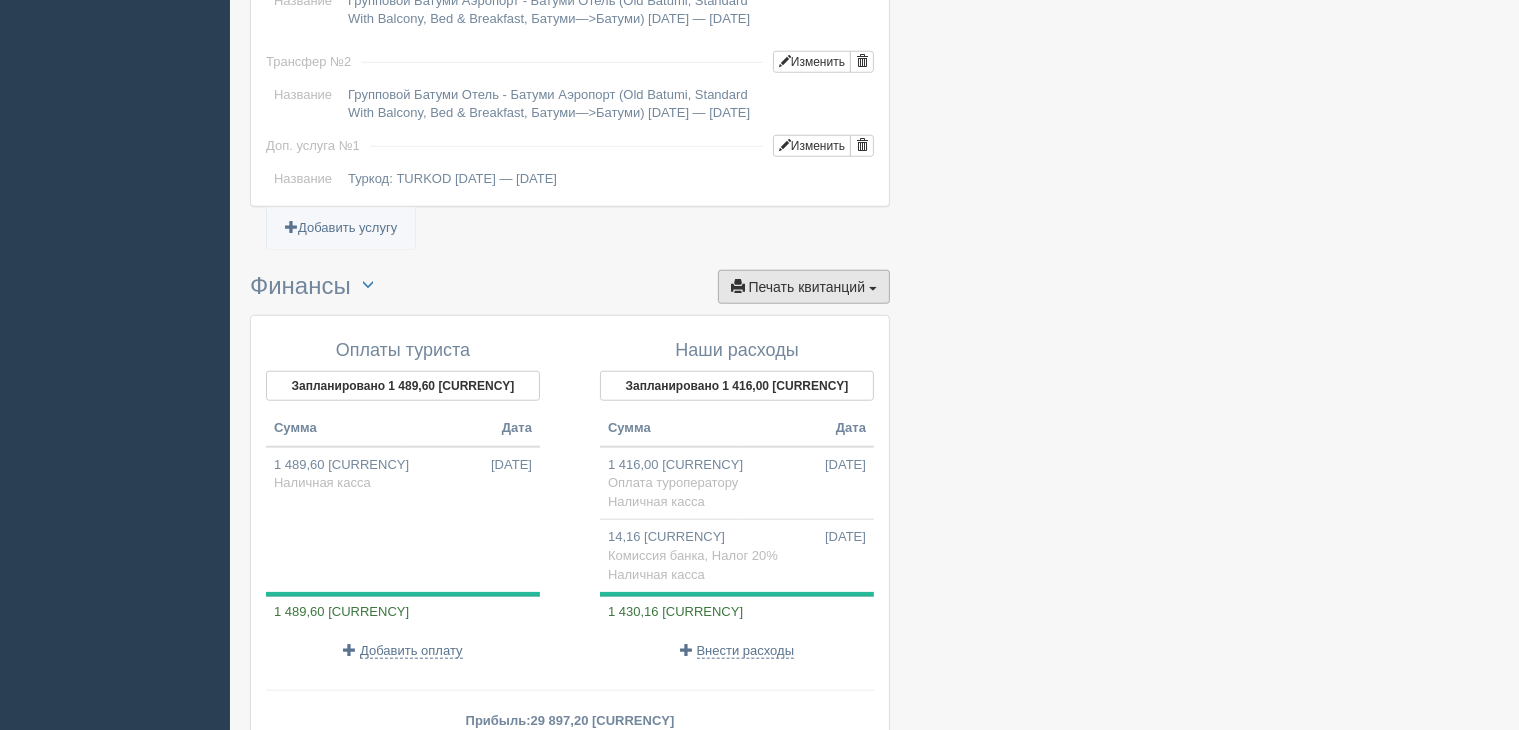 scroll, scrollTop: 1876, scrollLeft: 0, axis: vertical 